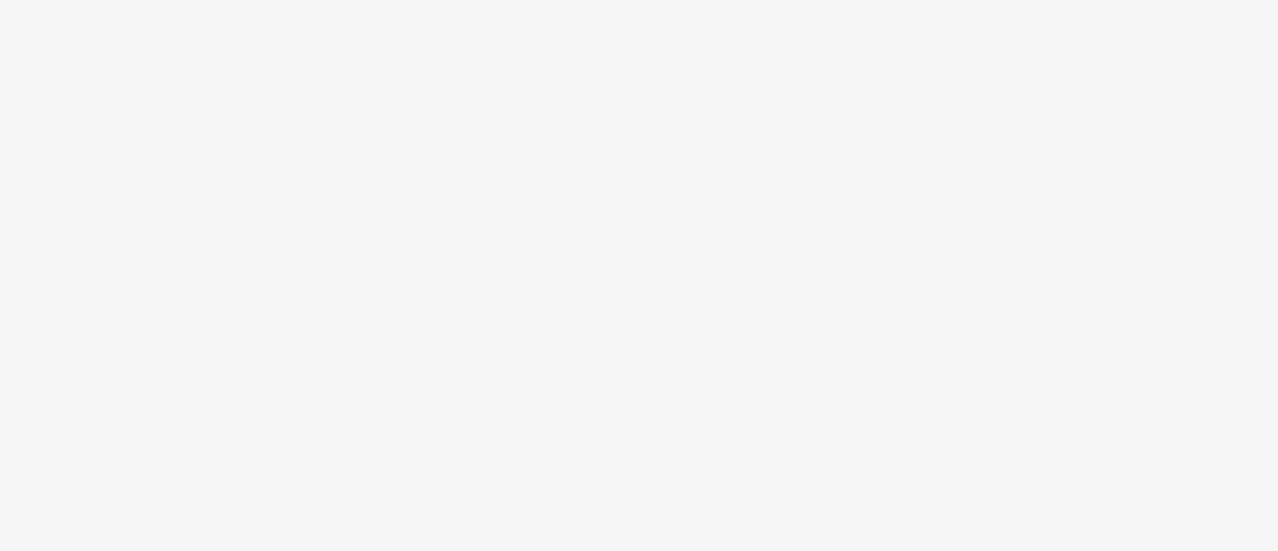 scroll, scrollTop: 0, scrollLeft: 0, axis: both 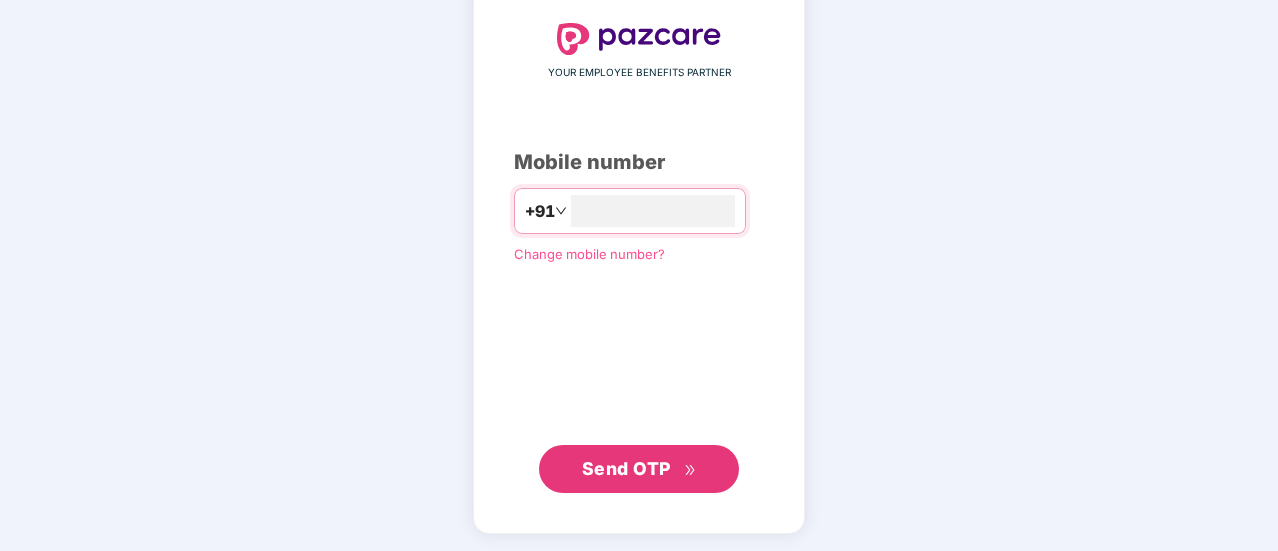 type on "**********" 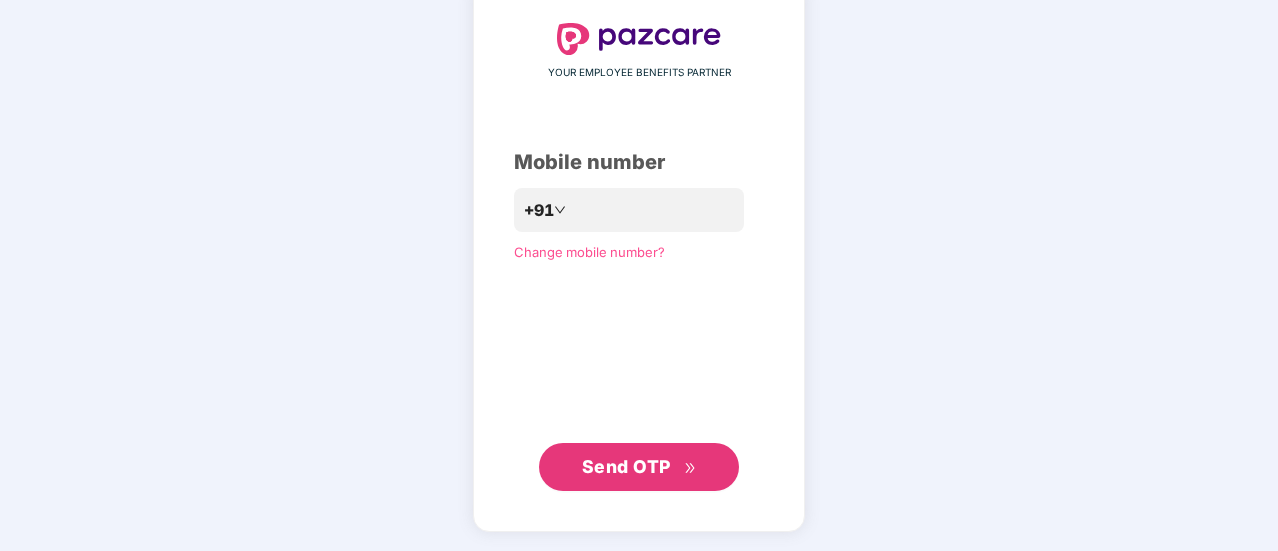 click on "Send OTP" at bounding box center [639, 467] 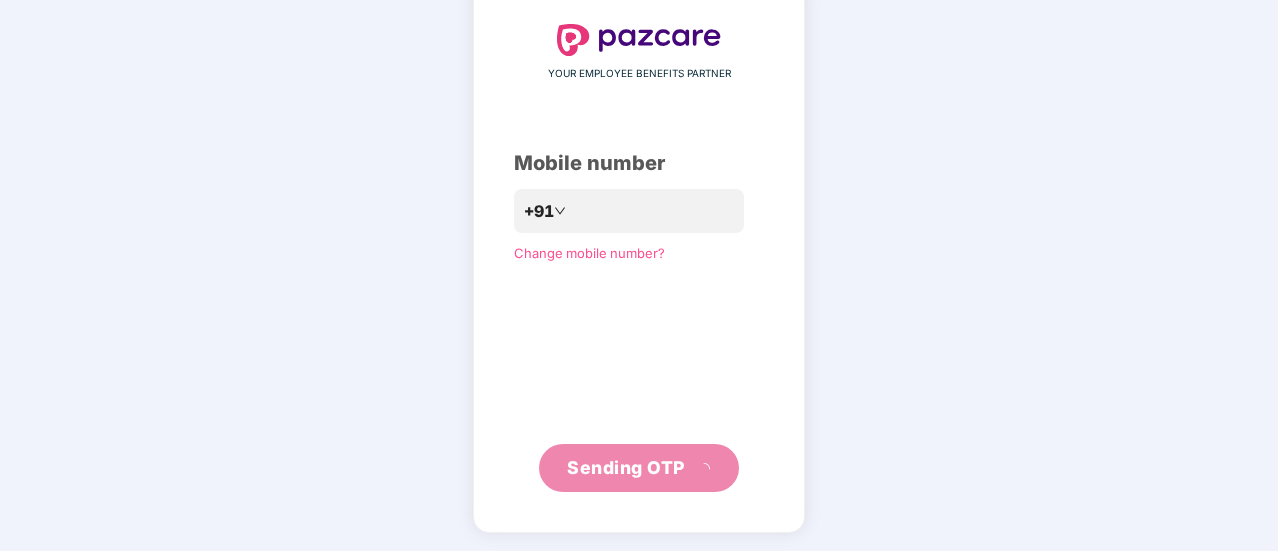 scroll, scrollTop: 0, scrollLeft: 0, axis: both 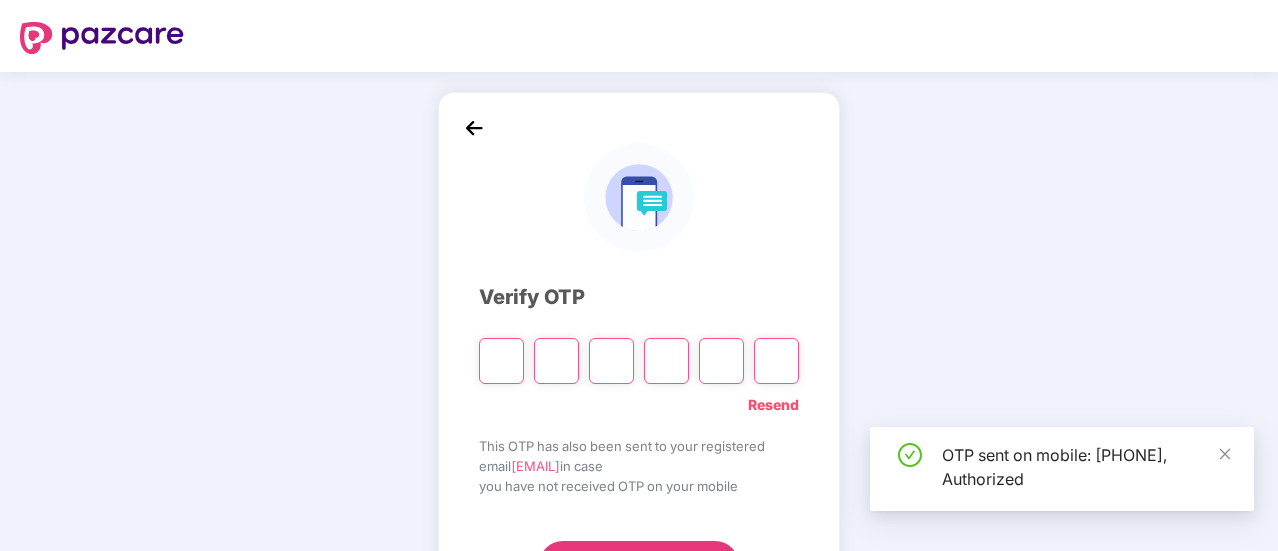 click at bounding box center [501, 361] 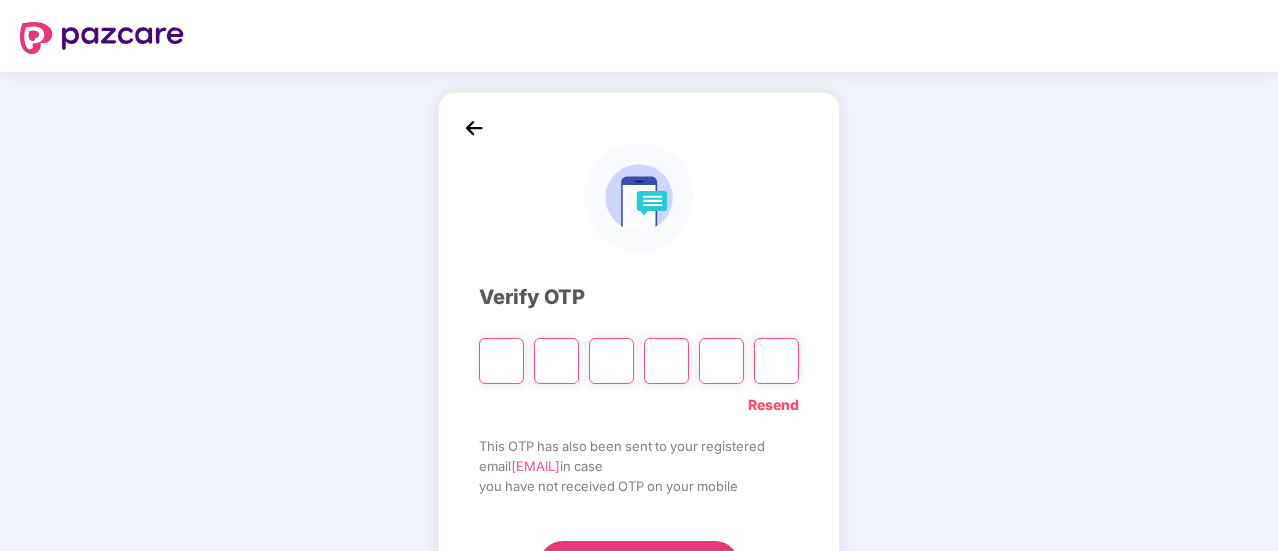 type on "*" 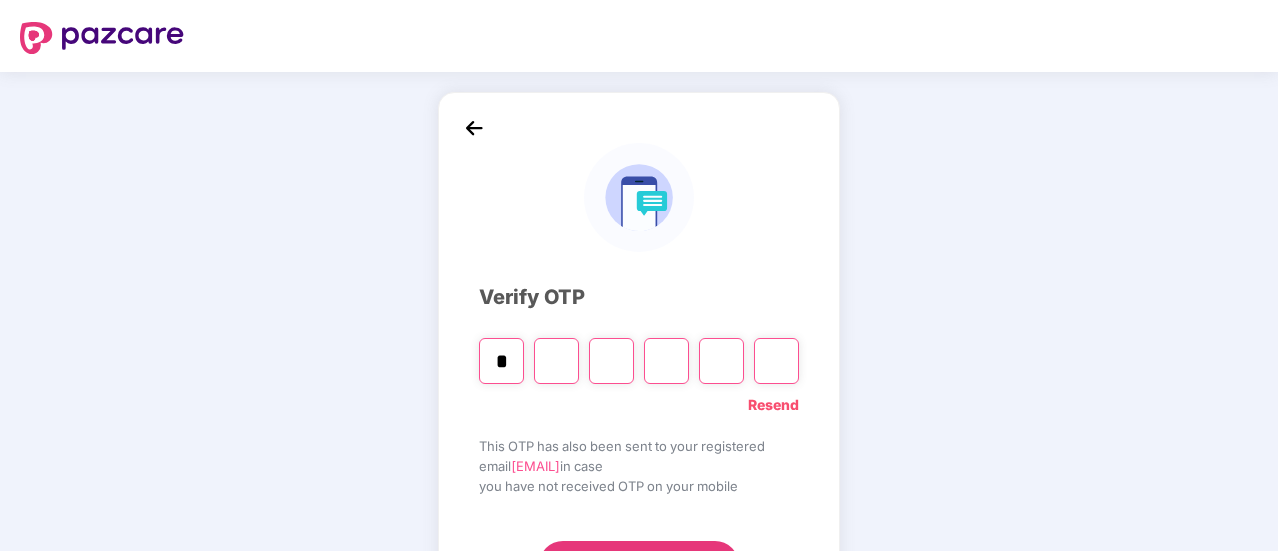 type on "*" 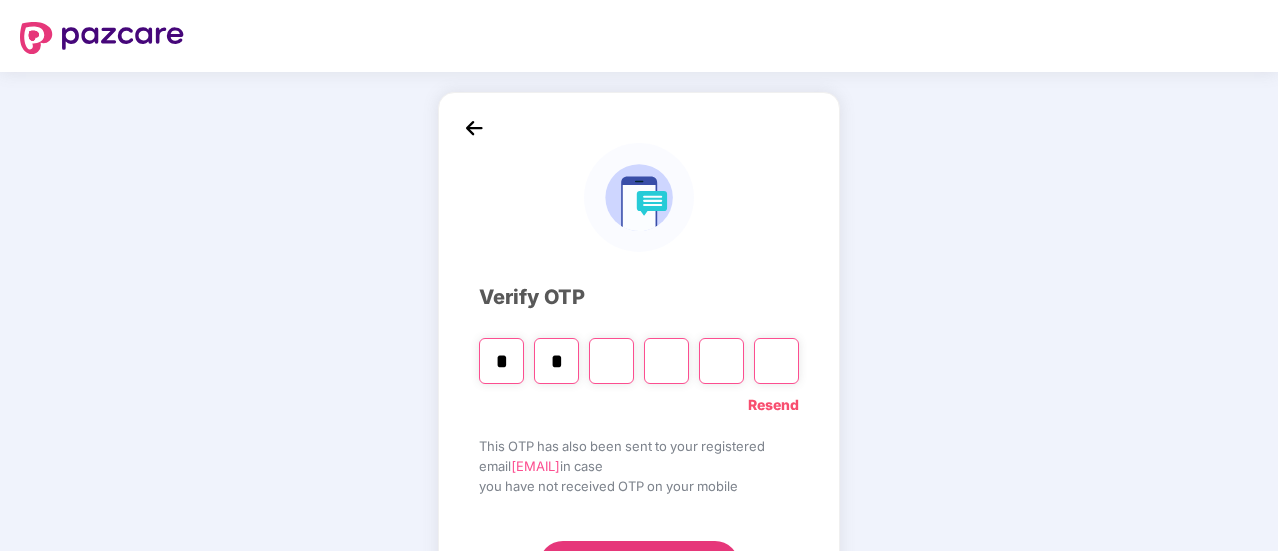 type on "*" 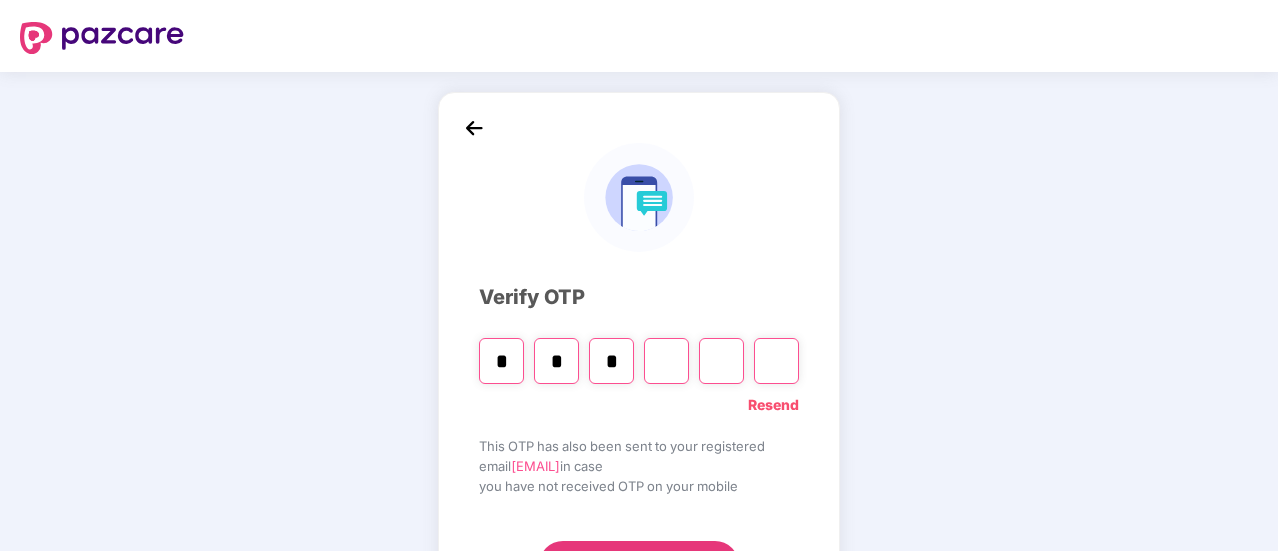 type on "*" 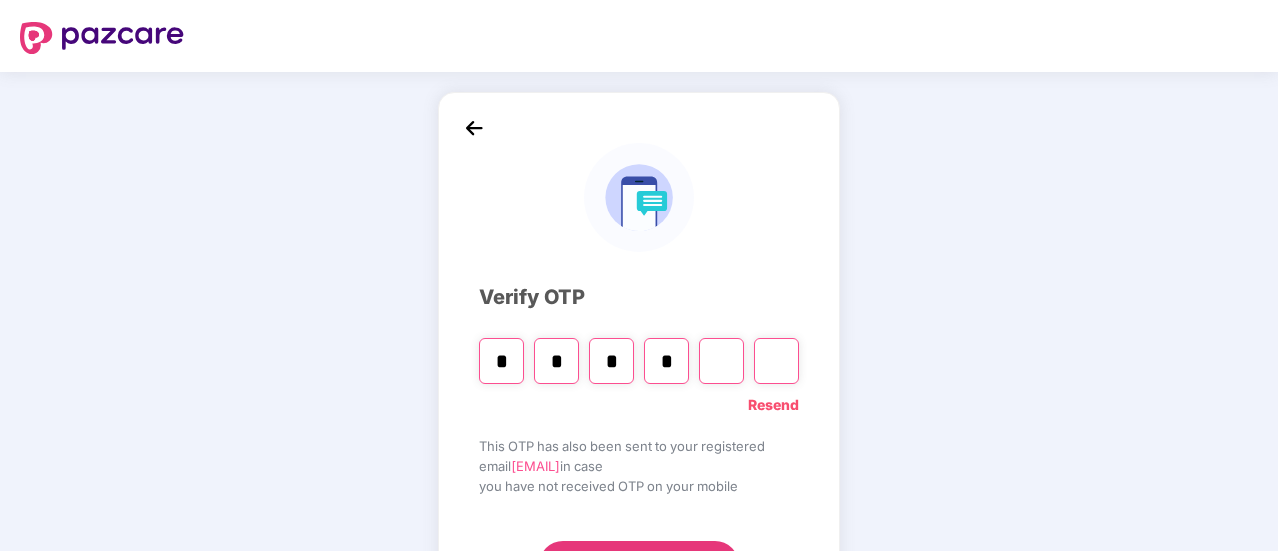 type on "*" 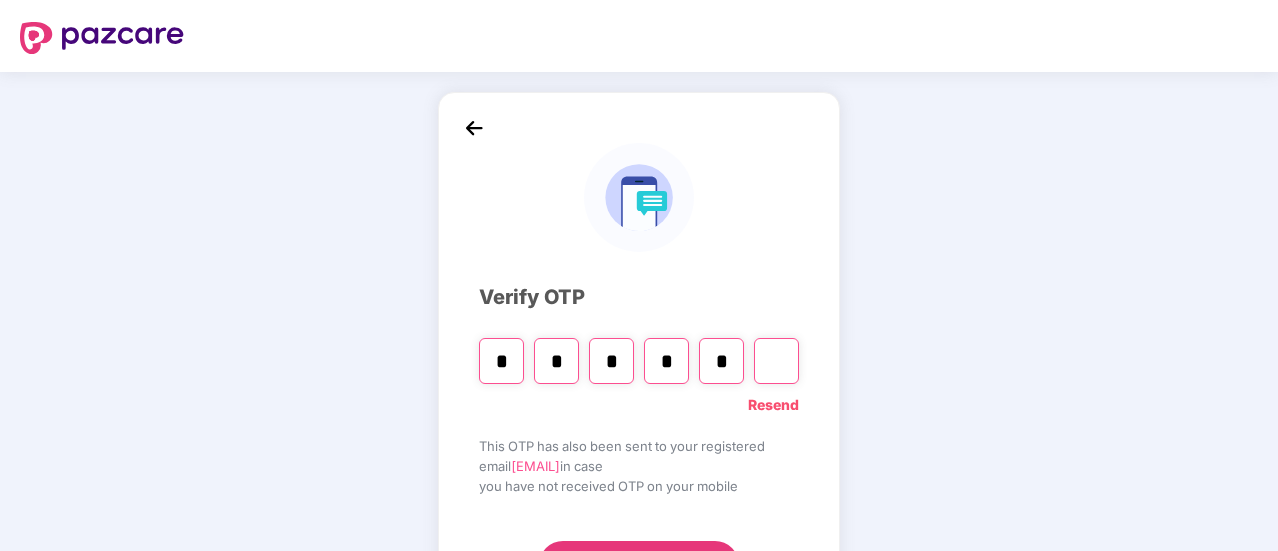 type on "*" 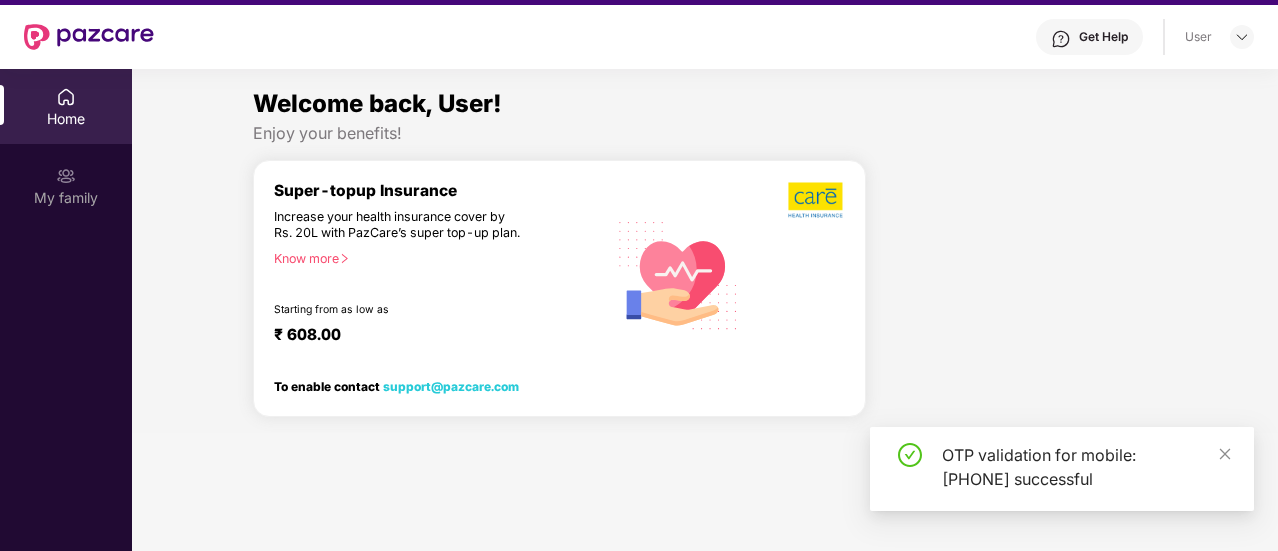 scroll, scrollTop: 44, scrollLeft: 0, axis: vertical 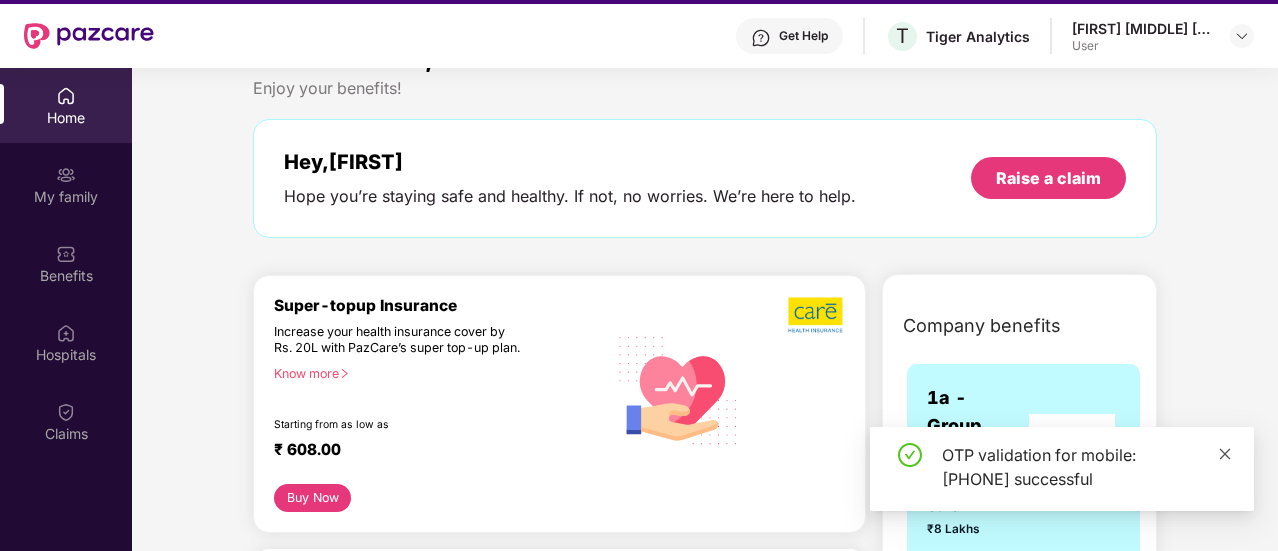 click at bounding box center (1225, 453) 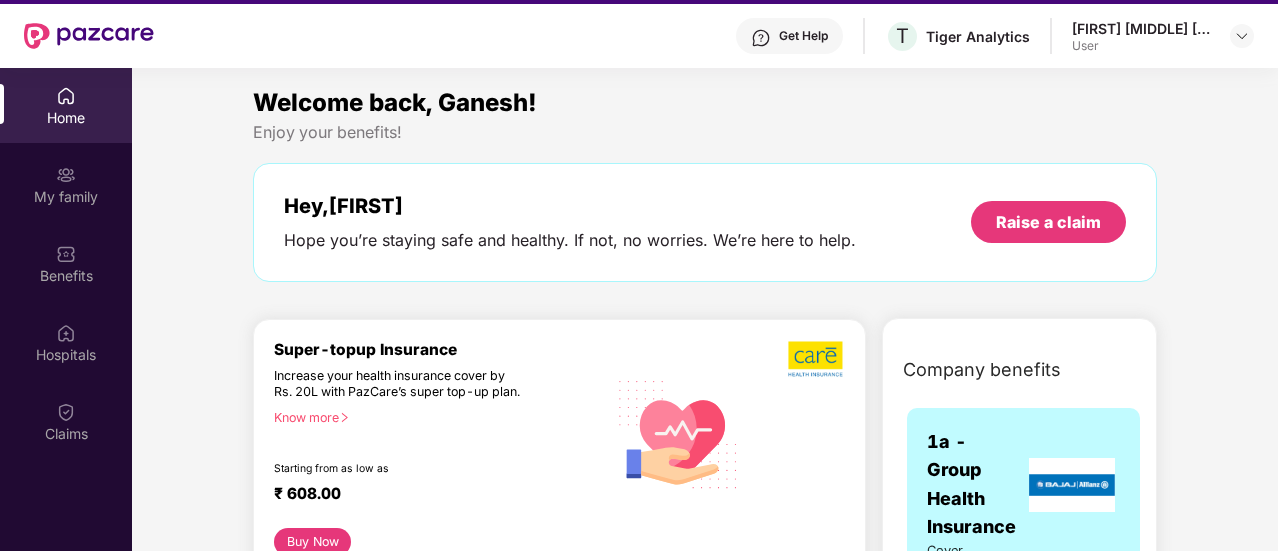 scroll, scrollTop: 100, scrollLeft: 0, axis: vertical 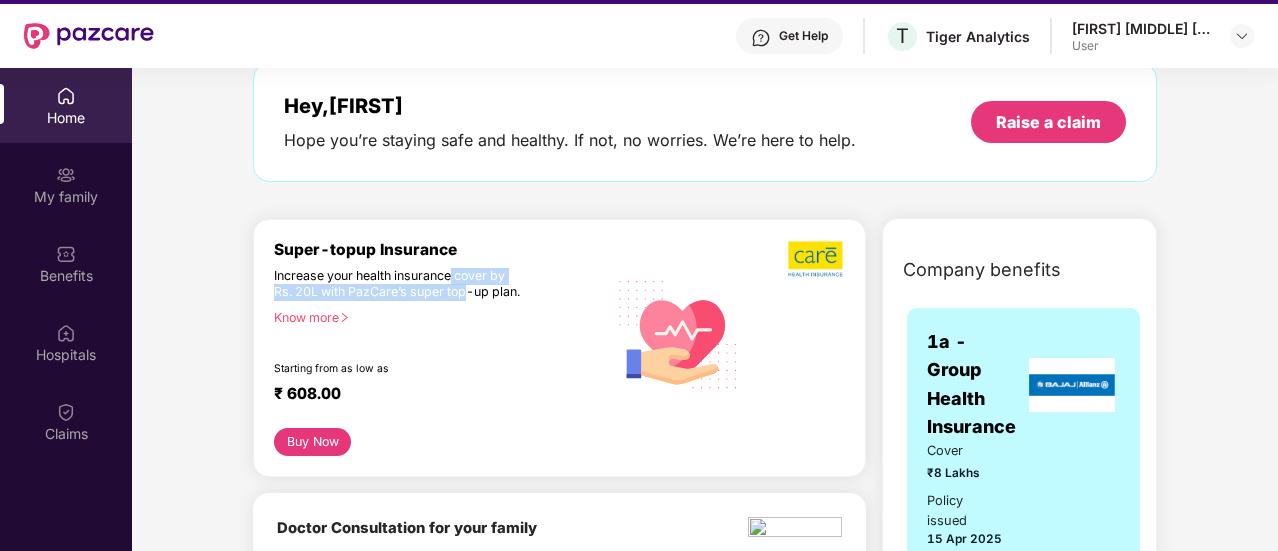 drag, startPoint x: 454, startPoint y: 278, endPoint x: 464, endPoint y: 294, distance: 18.867962 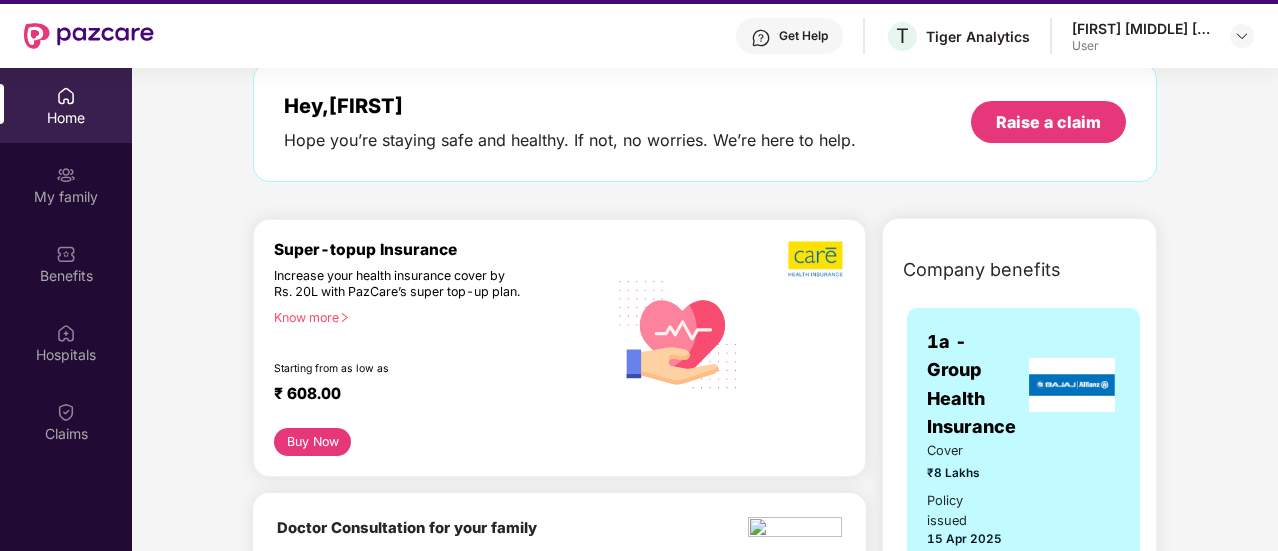 click on "Know more" at bounding box center [434, 317] 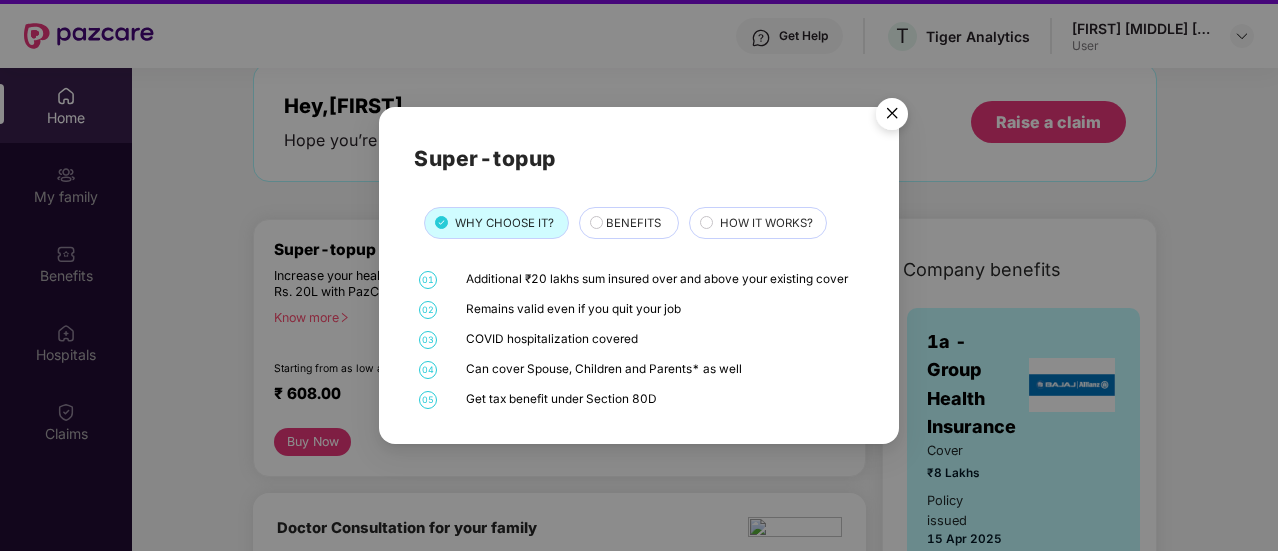 click on "BENEFITS" at bounding box center (633, 223) 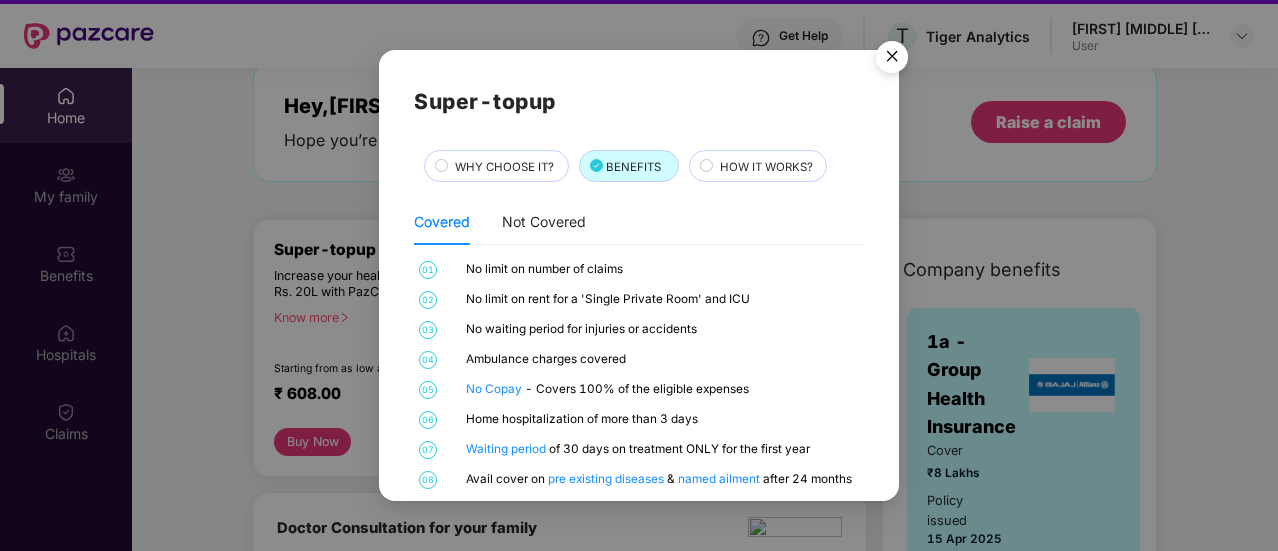 click on "WHY CHOOSE IT?" at bounding box center [501, 168] 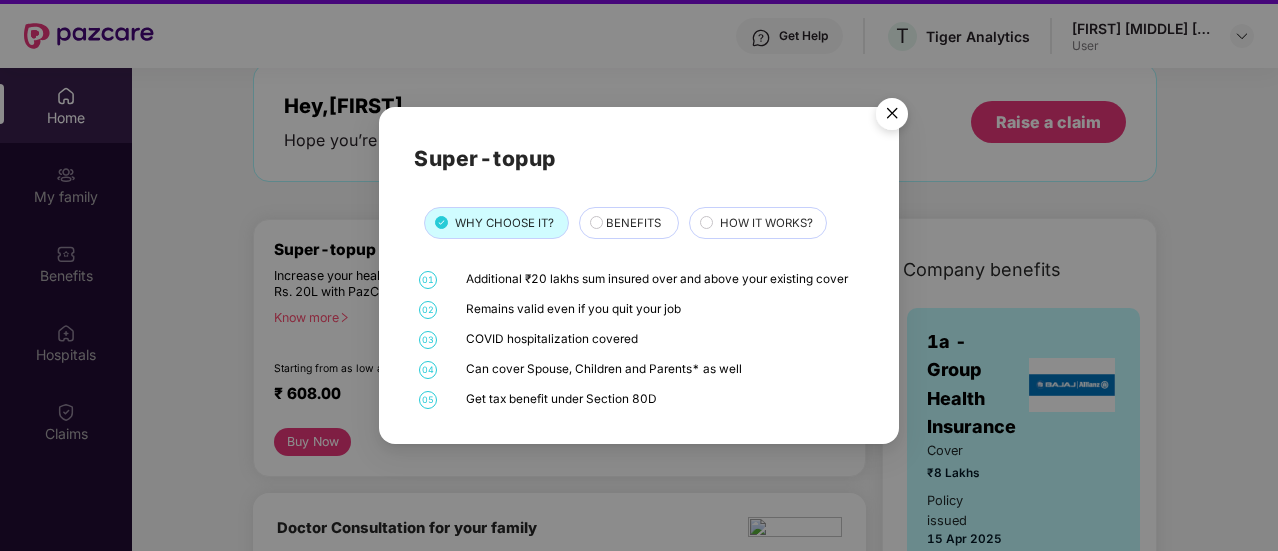 click at bounding box center (892, 117) 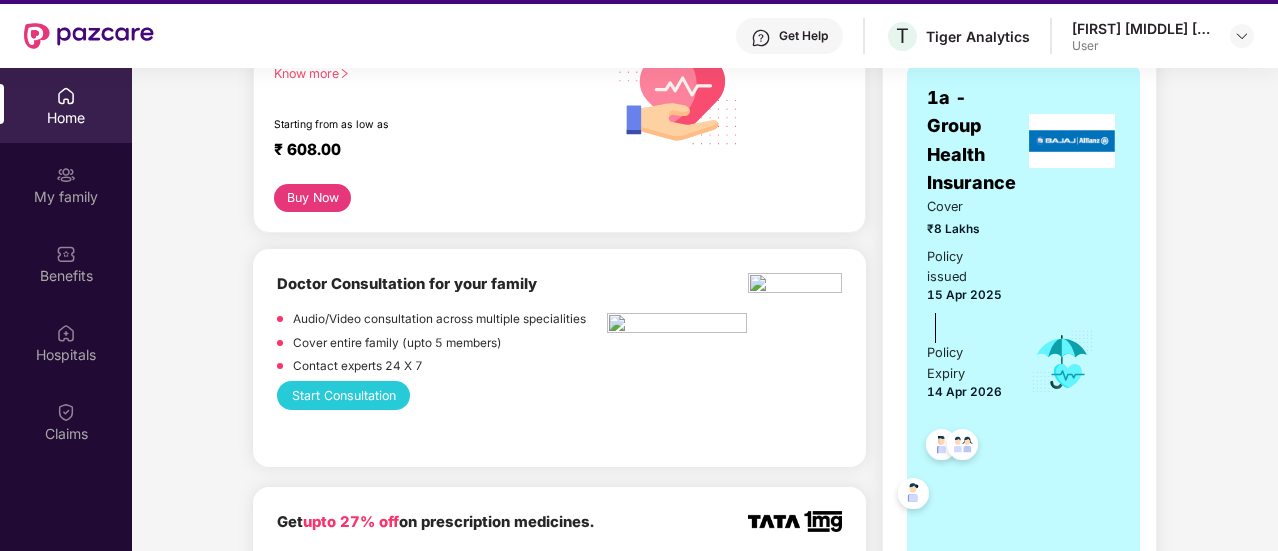 scroll, scrollTop: 691, scrollLeft: 0, axis: vertical 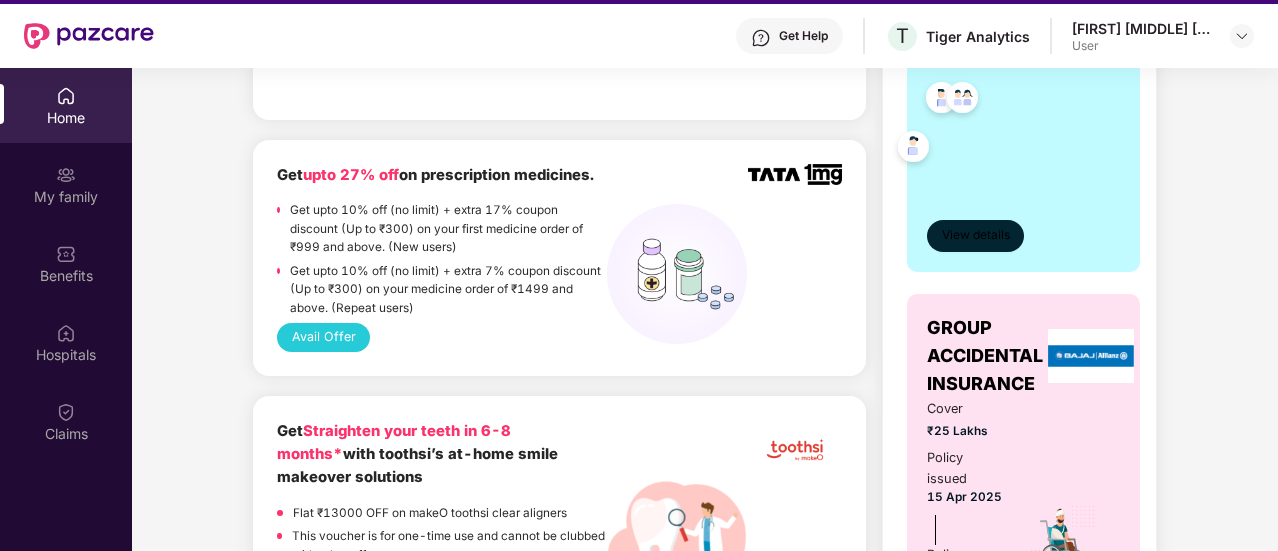 click on "View details" at bounding box center [975, 236] 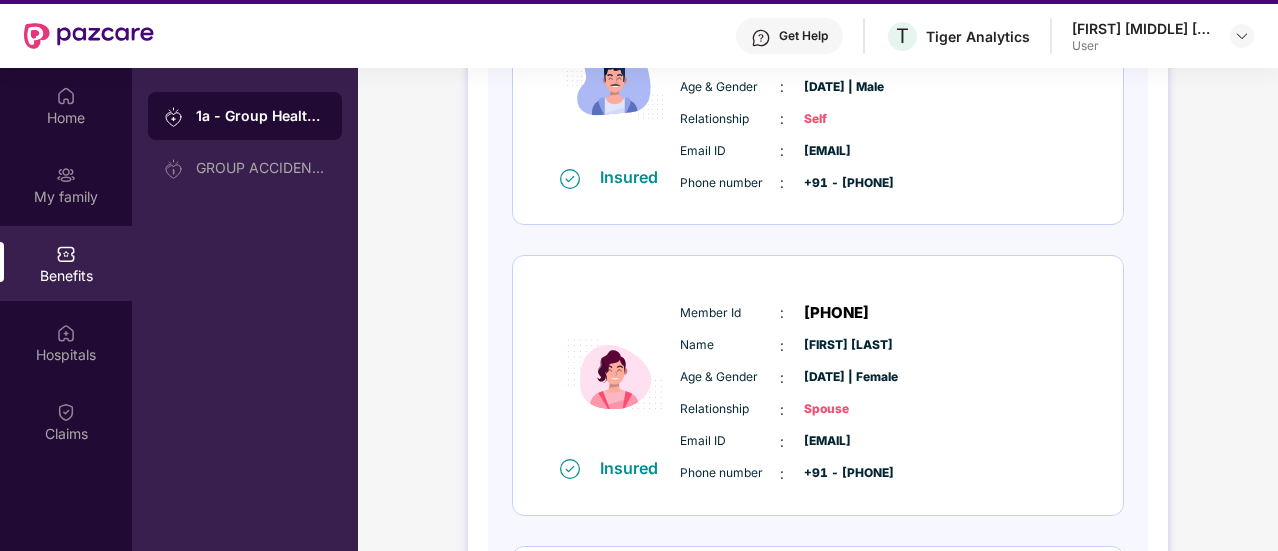 scroll, scrollTop: 703, scrollLeft: 0, axis: vertical 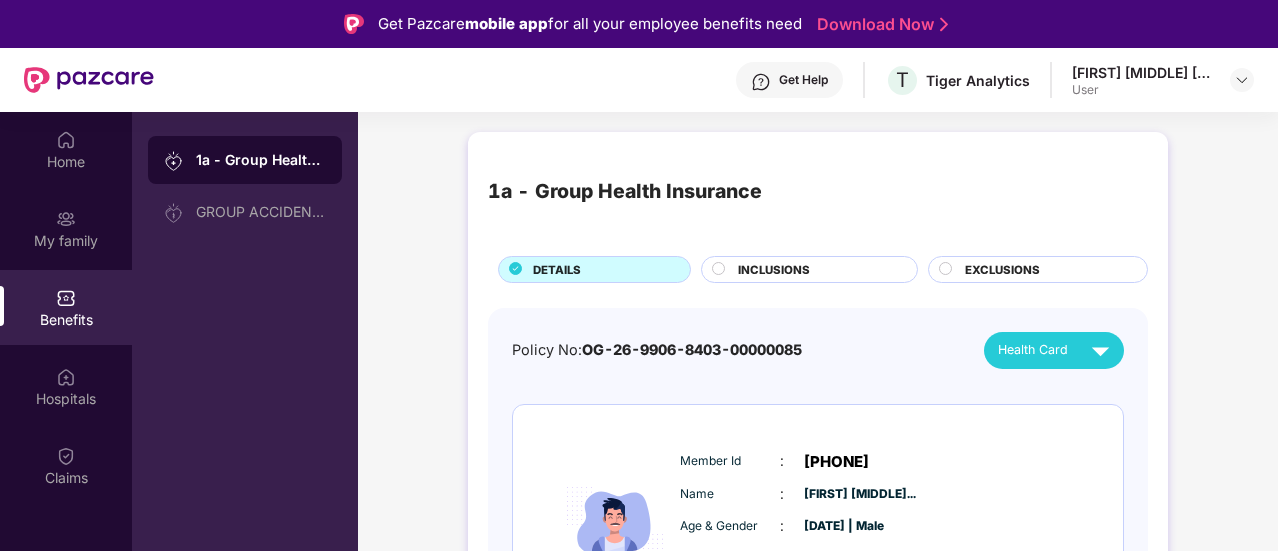 click on "EXCLUSIONS" at bounding box center (1038, 269) 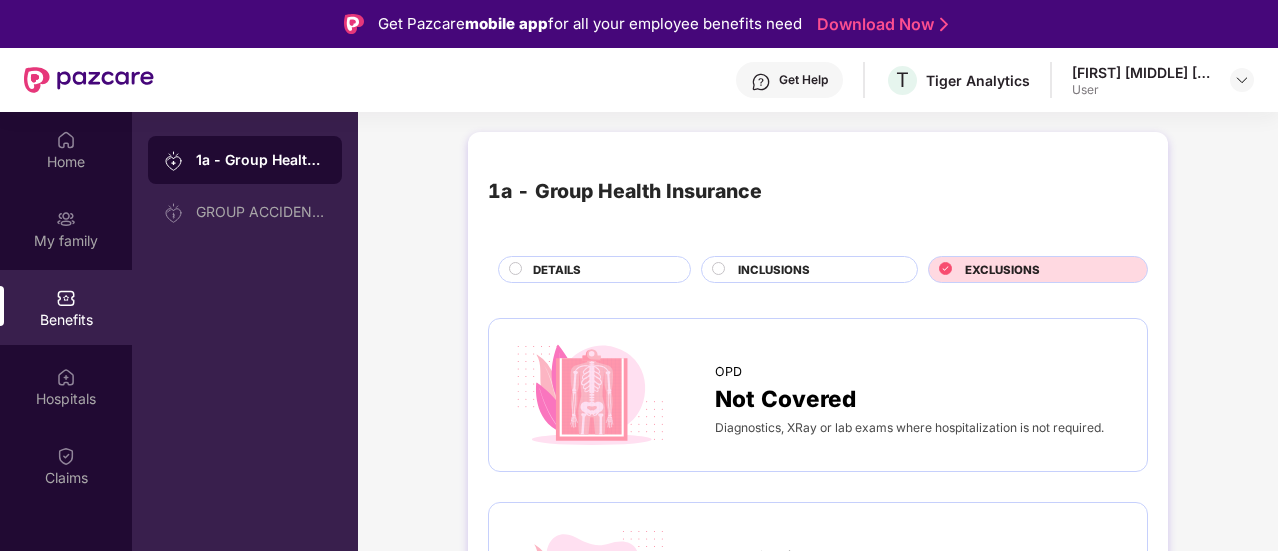 scroll, scrollTop: 234, scrollLeft: 0, axis: vertical 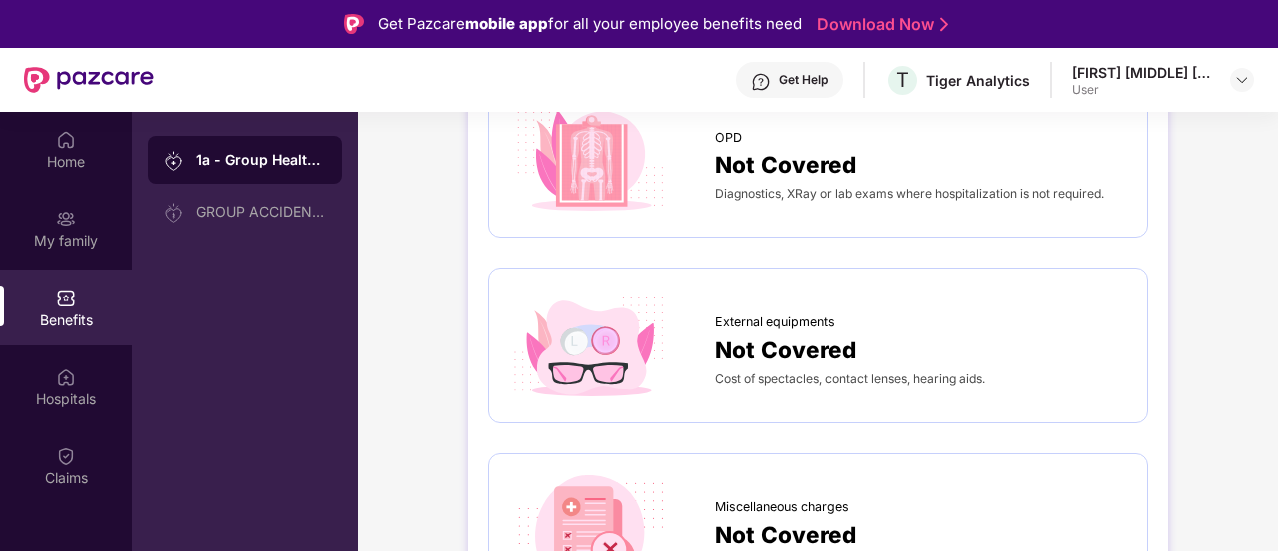 click on "Not Covered" at bounding box center (921, 164) 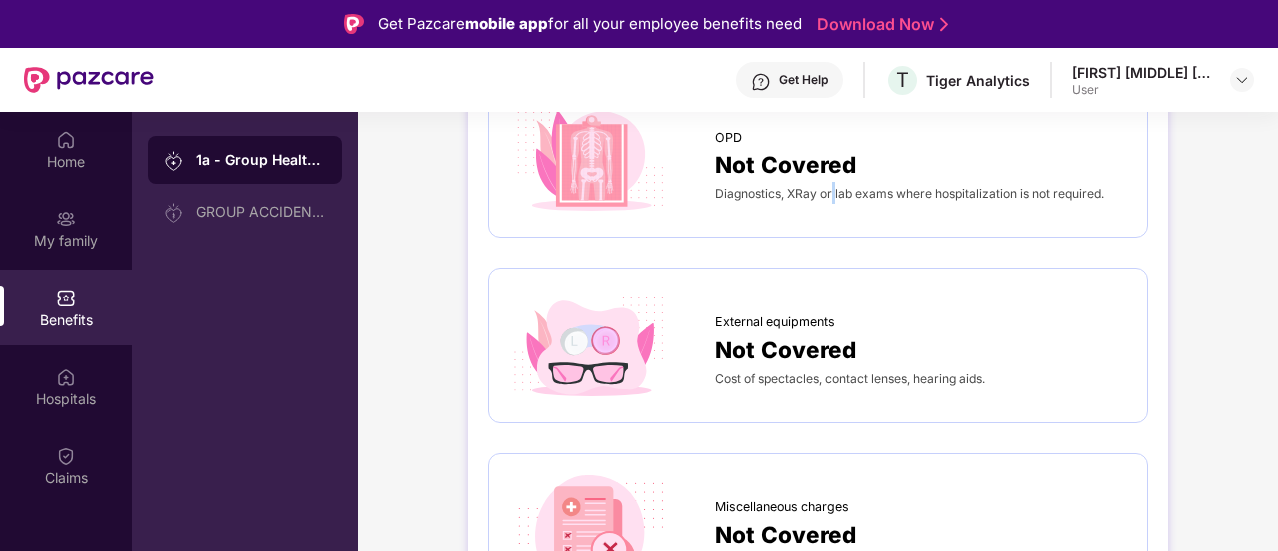 click on "Diagnostics, XRay or lab exams where hospitalization is not required." at bounding box center (909, 193) 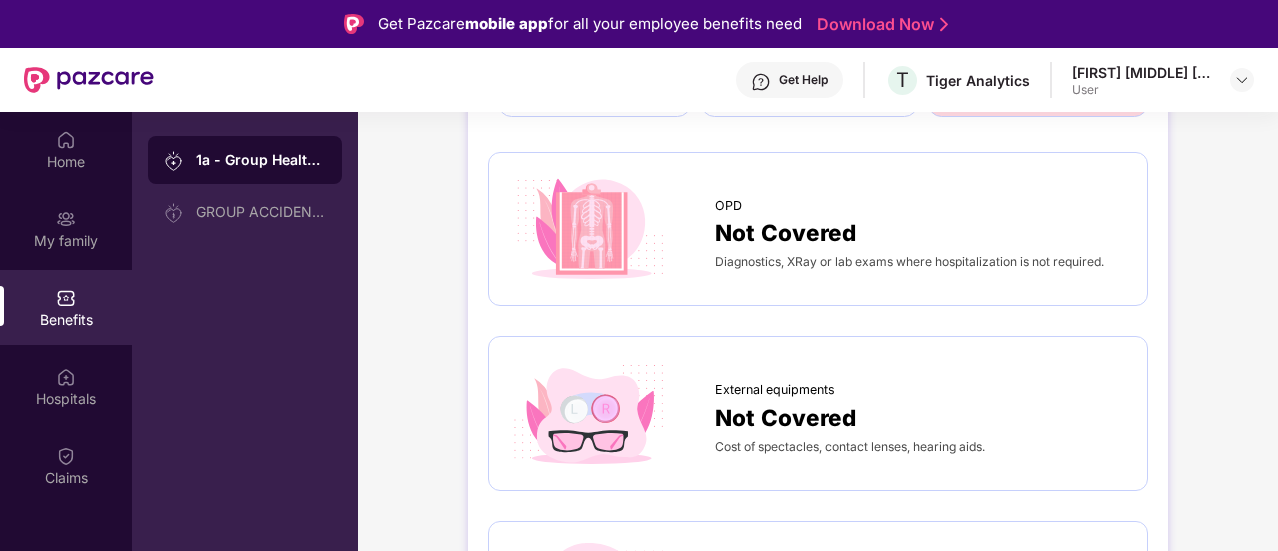 click on "OPD" at bounding box center (921, 201) 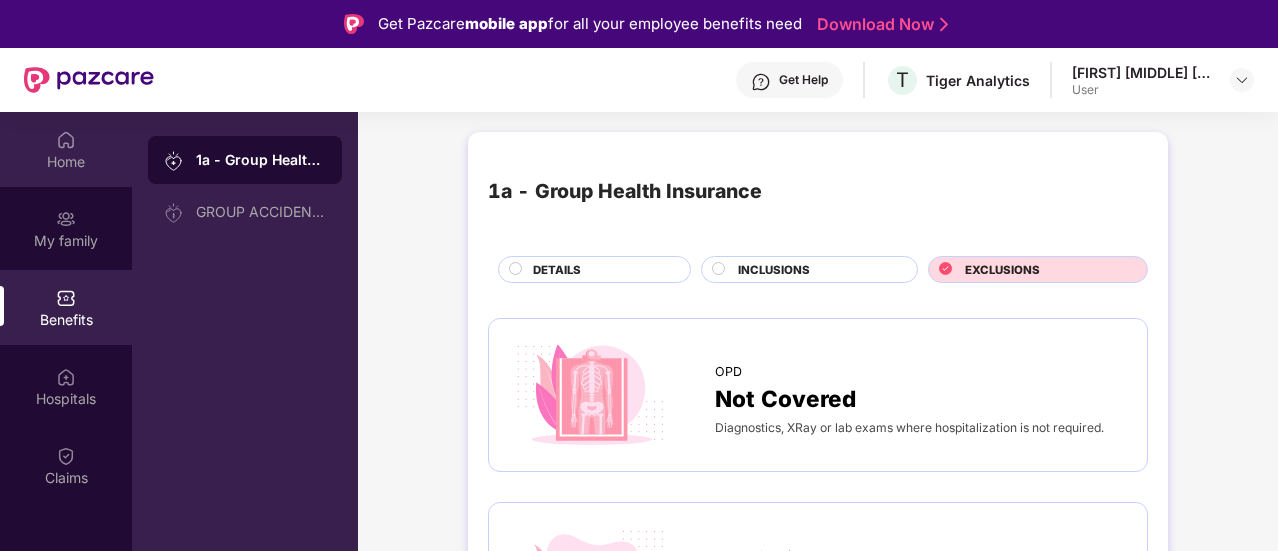 click at bounding box center (66, 140) 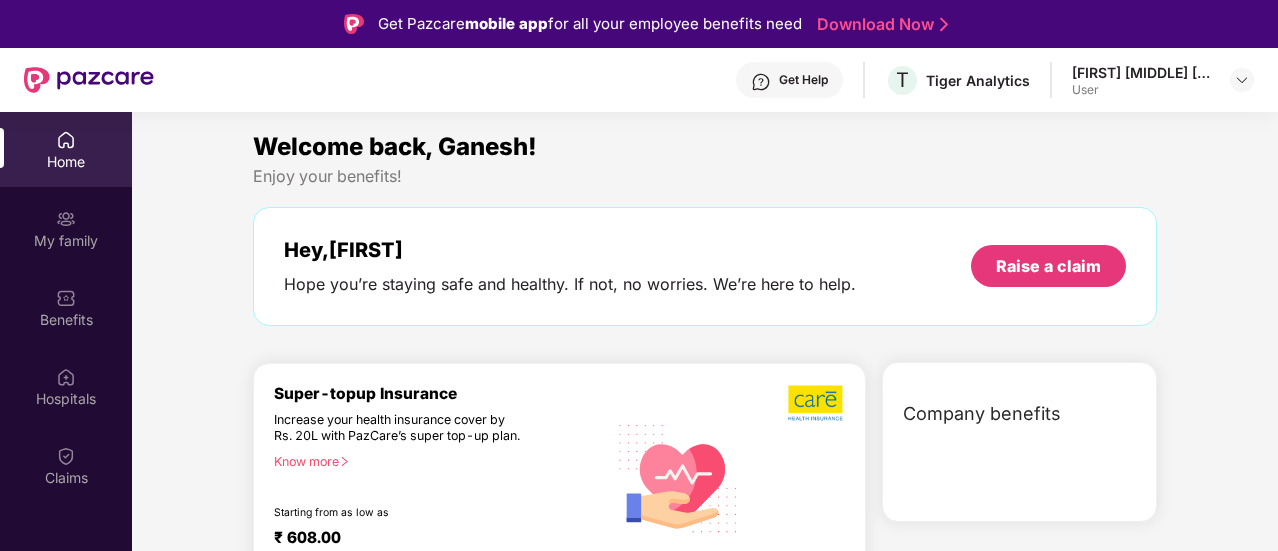 scroll, scrollTop: 112, scrollLeft: 0, axis: vertical 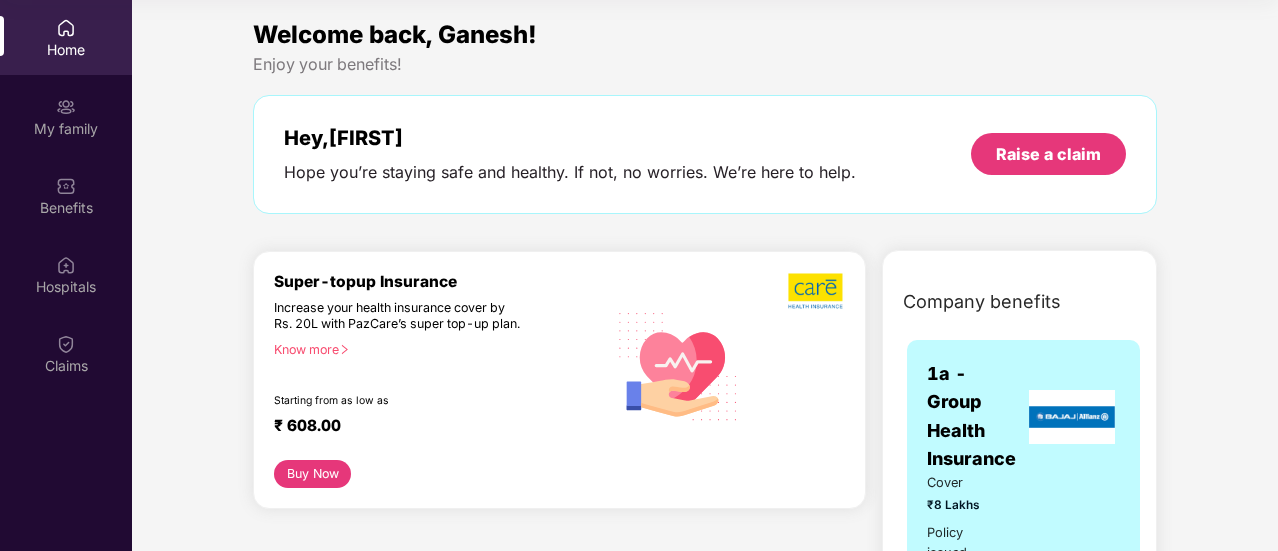 click on "Buy Now" at bounding box center [312, 474] 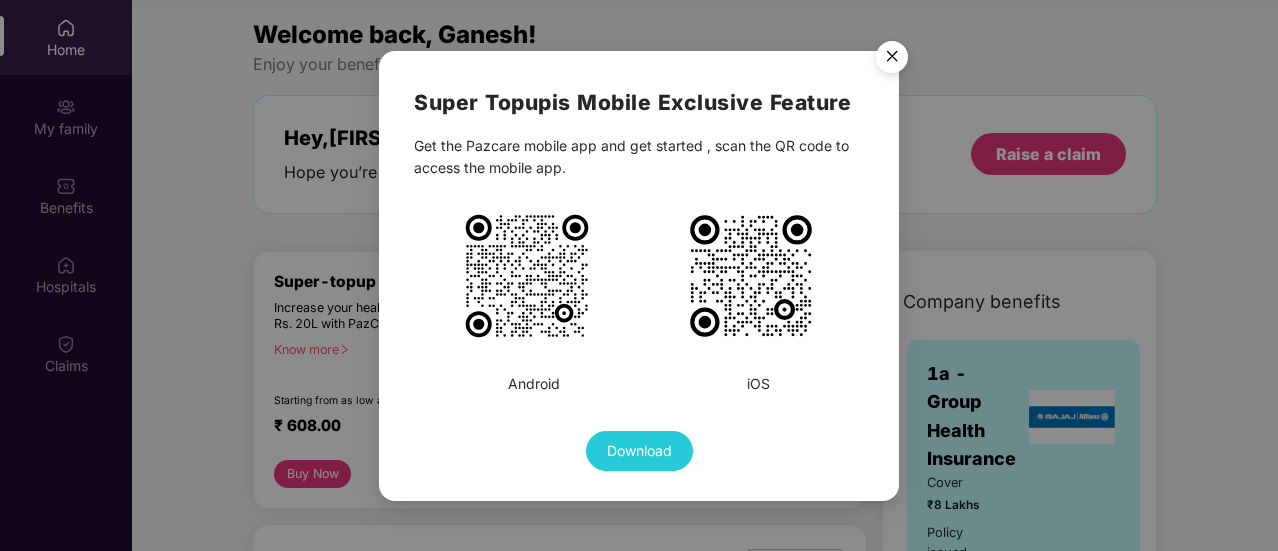 click at bounding box center (892, 60) 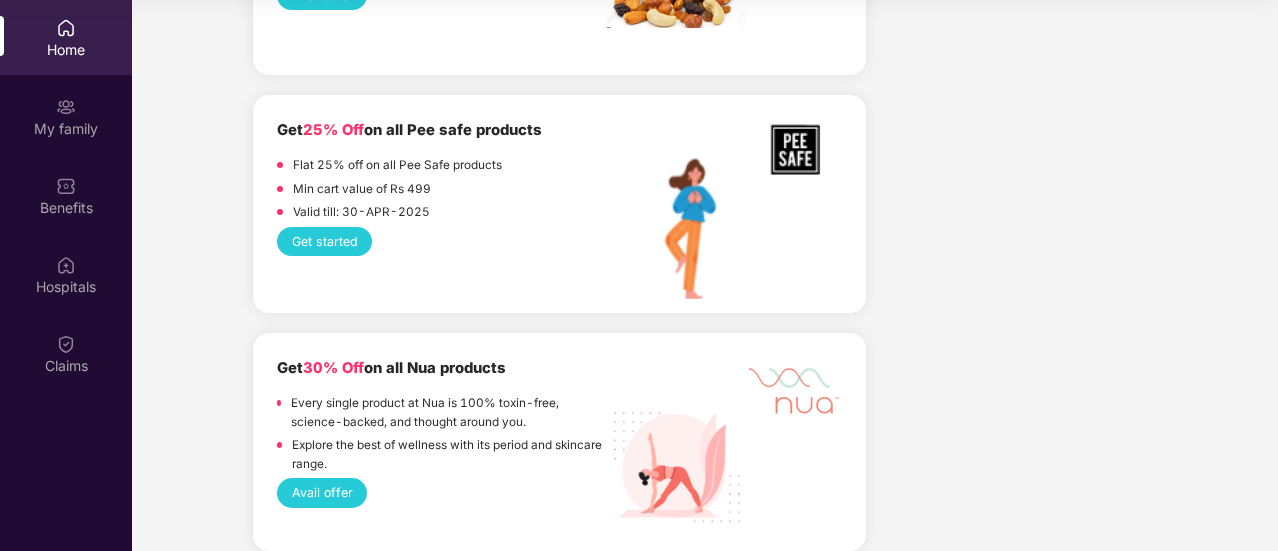 scroll, scrollTop: 2007, scrollLeft: 0, axis: vertical 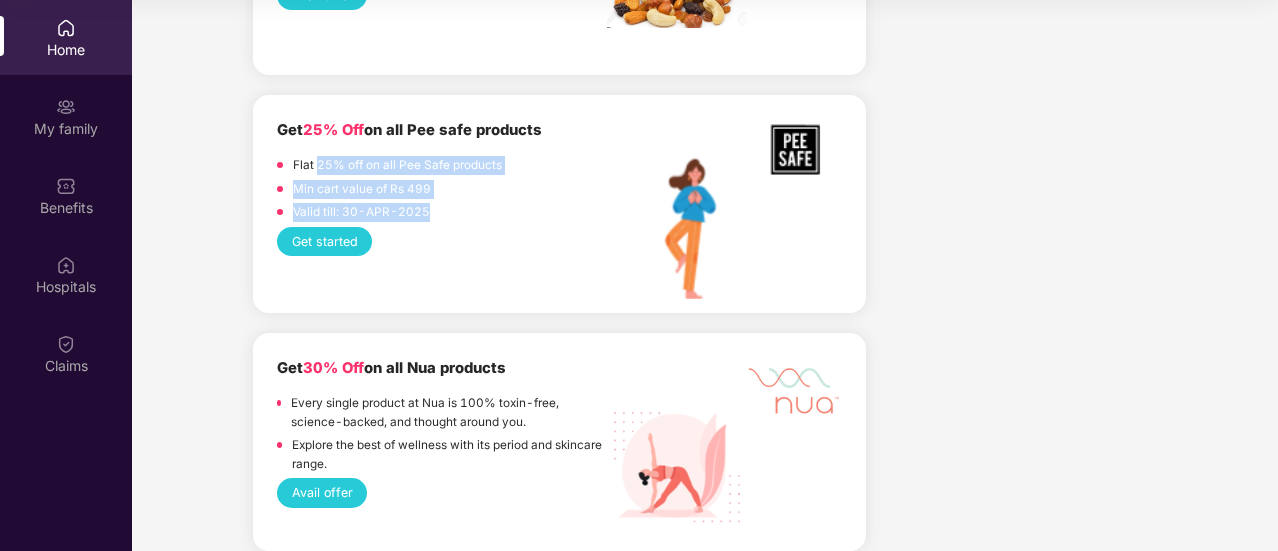 drag, startPoint x: 441, startPoint y: 221, endPoint x: 318, endPoint y: 171, distance: 132.77425 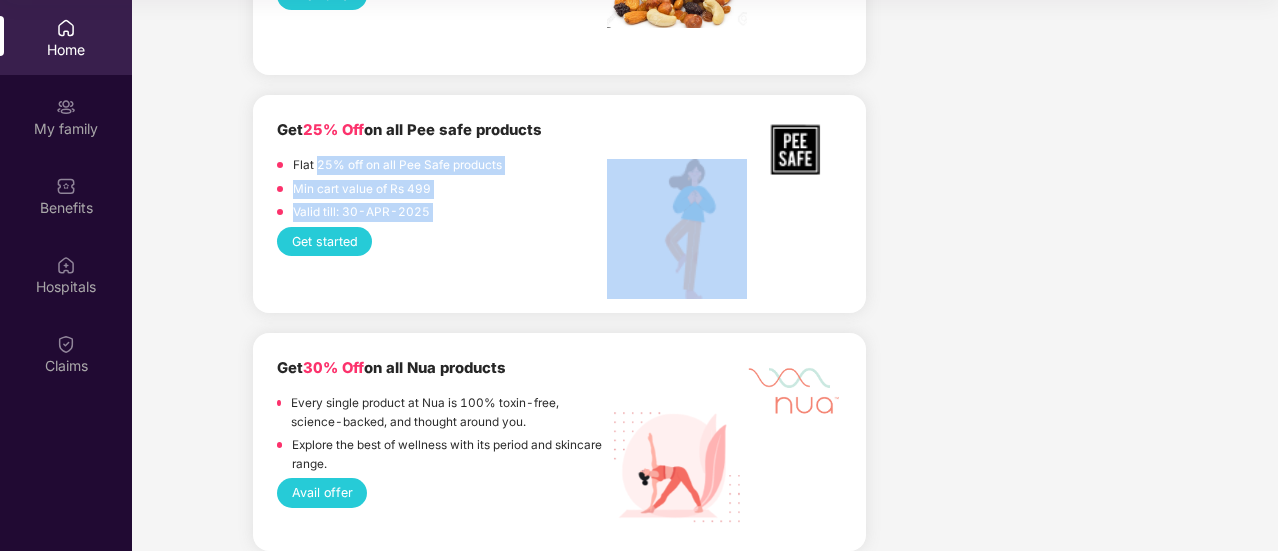 drag, startPoint x: 318, startPoint y: 171, endPoint x: 446, endPoint y: 227, distance: 139.71399 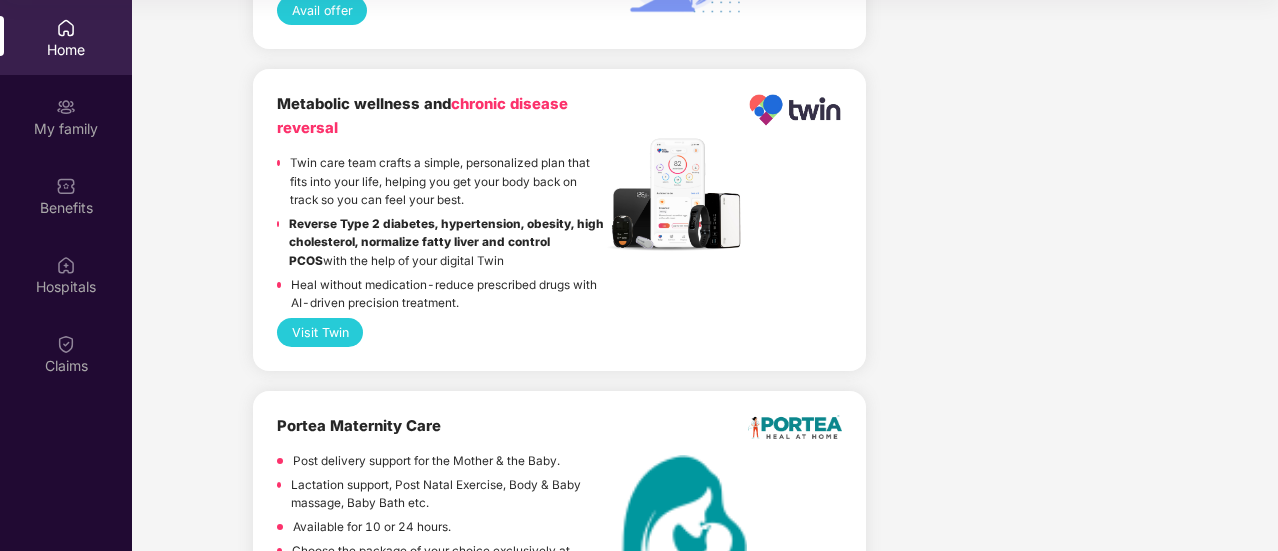 scroll, scrollTop: 4361, scrollLeft: 0, axis: vertical 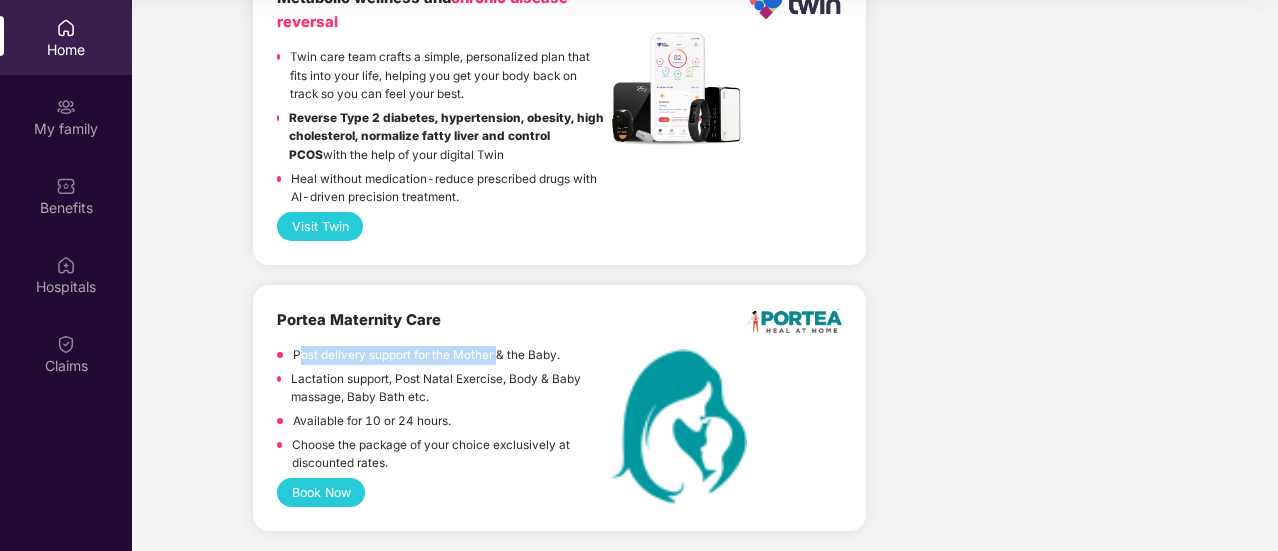 drag, startPoint x: 301, startPoint y: 352, endPoint x: 500, endPoint y: 351, distance: 199.00252 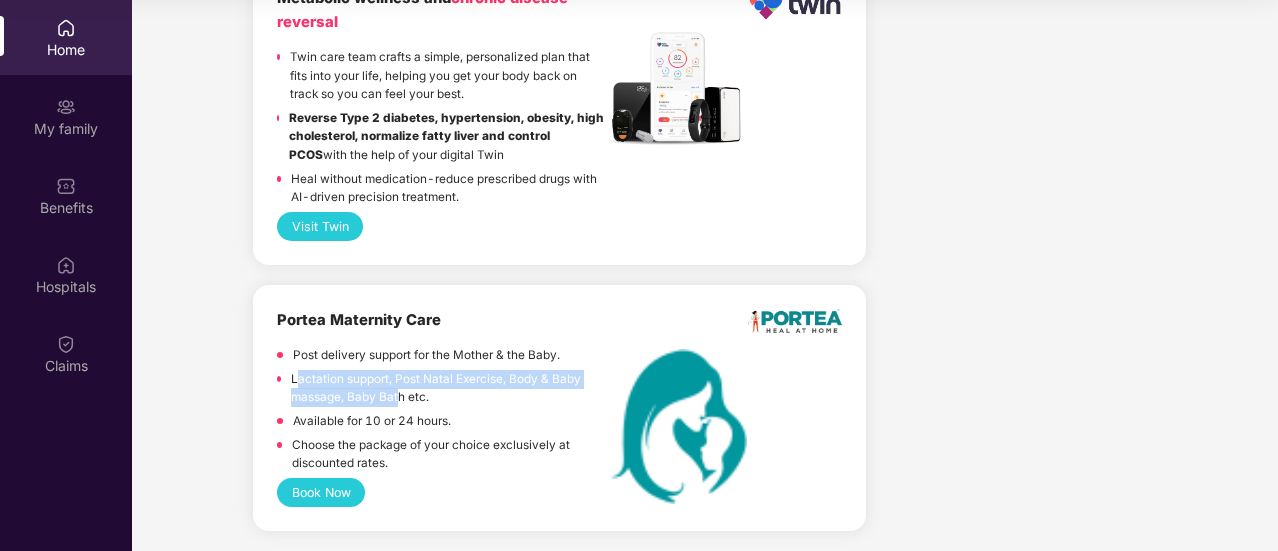 drag, startPoint x: 294, startPoint y: 383, endPoint x: 406, endPoint y: 393, distance: 112.44554 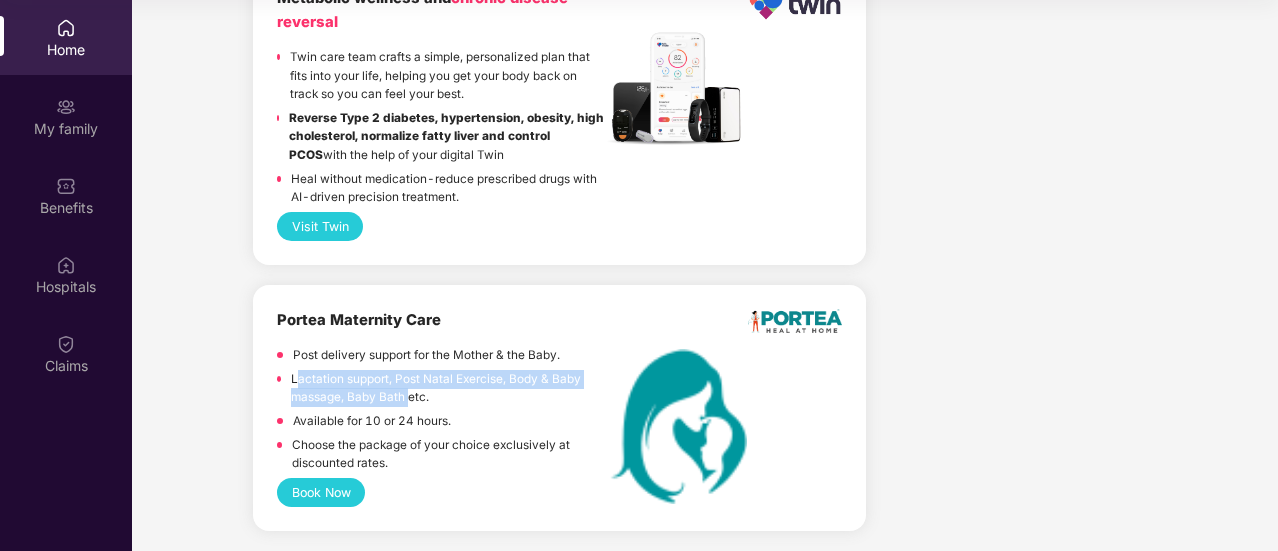 scroll, scrollTop: 111, scrollLeft: 0, axis: vertical 